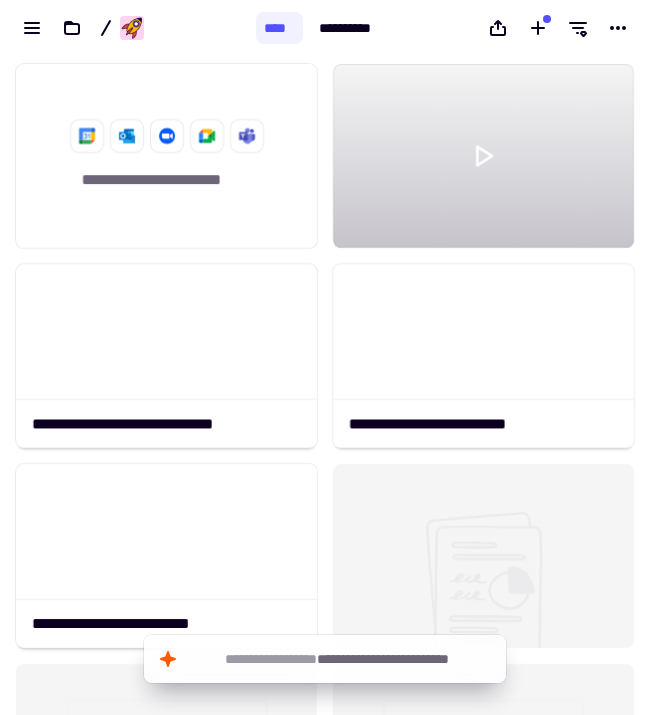 scroll, scrollTop: 0, scrollLeft: 0, axis: both 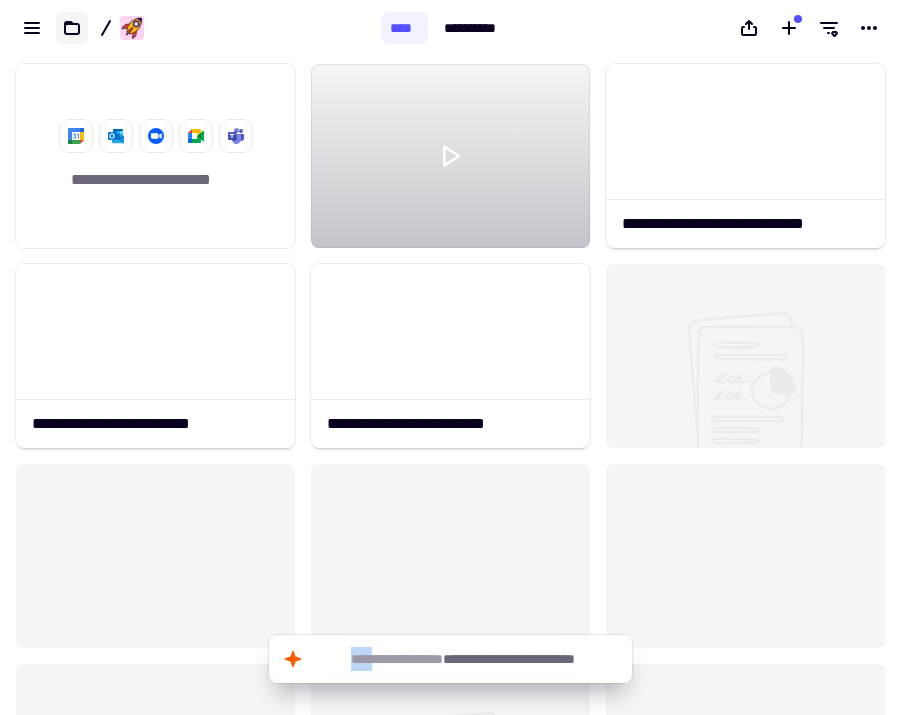 click 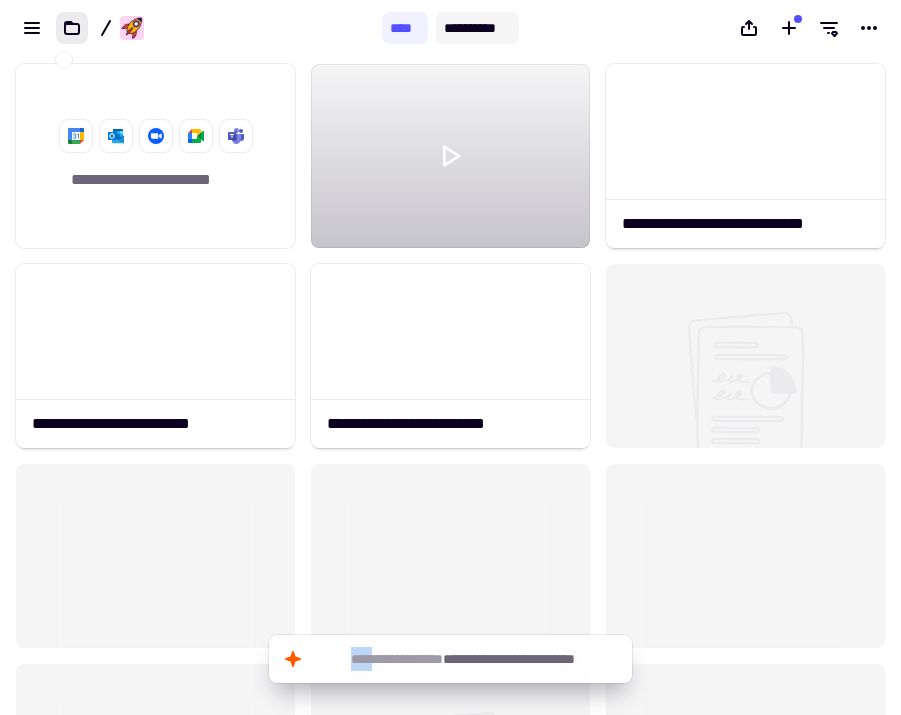 click on "**********" 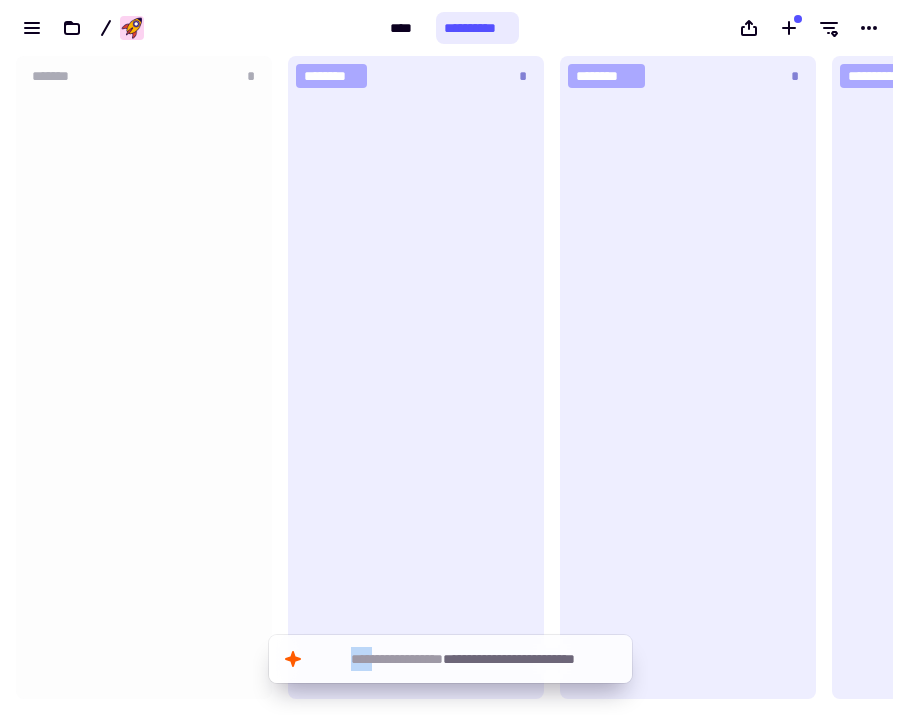 scroll, scrollTop: 1, scrollLeft: 1, axis: both 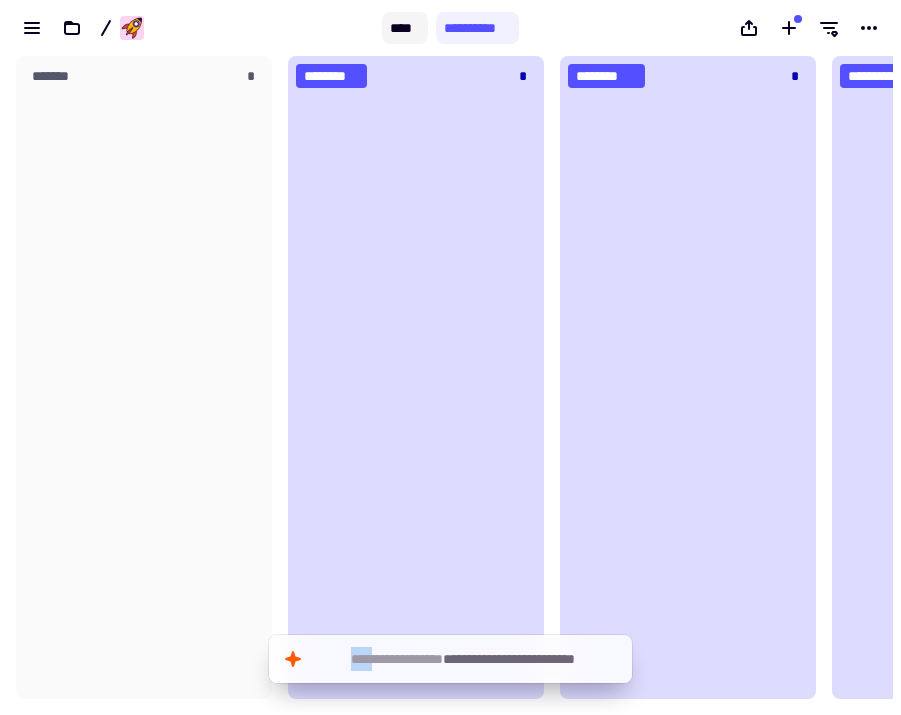 click on "****" 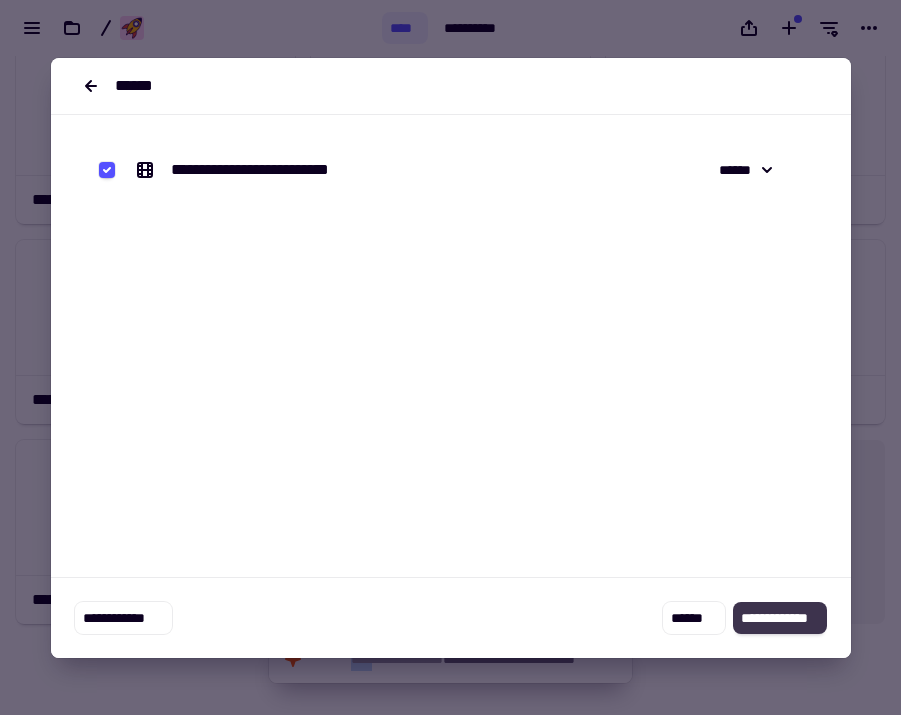 click on "**********" 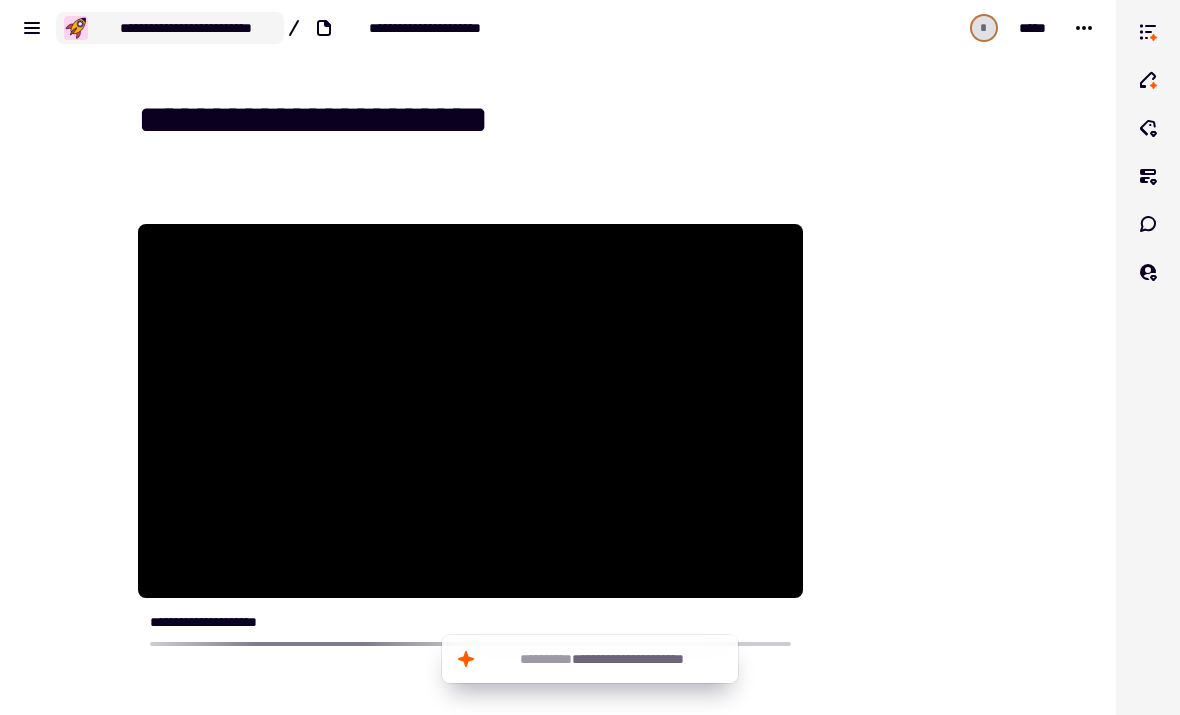 click on "**********" 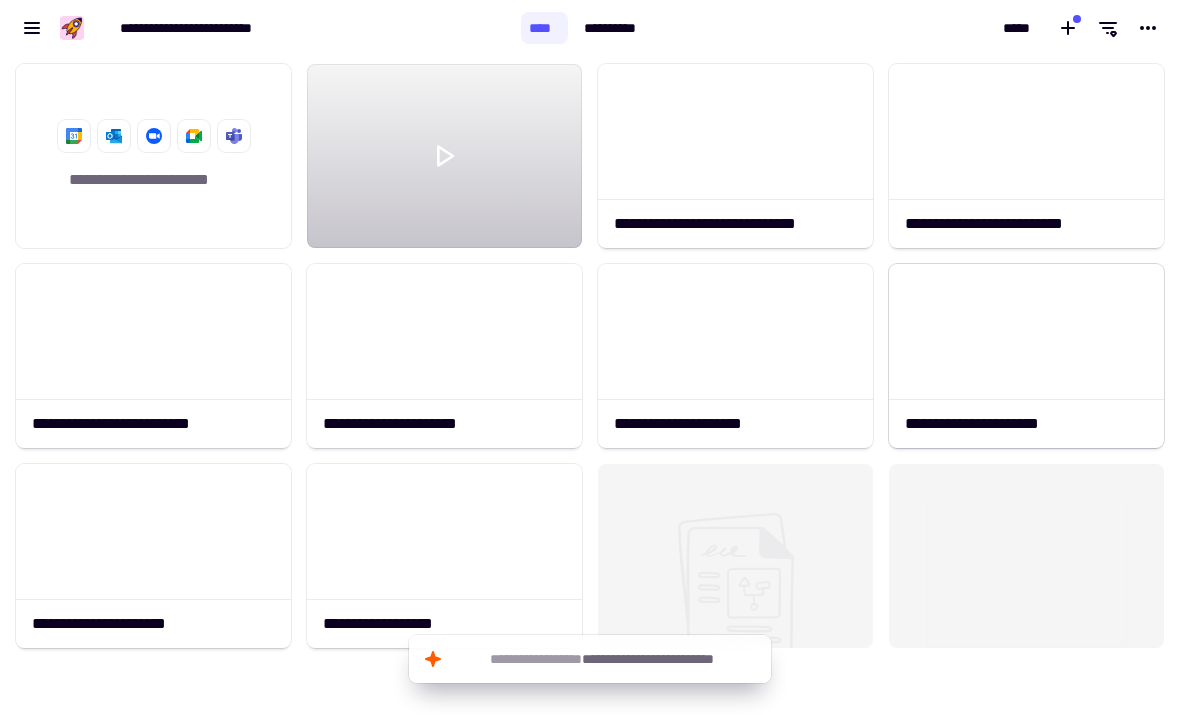 scroll, scrollTop: 1, scrollLeft: 1, axis: both 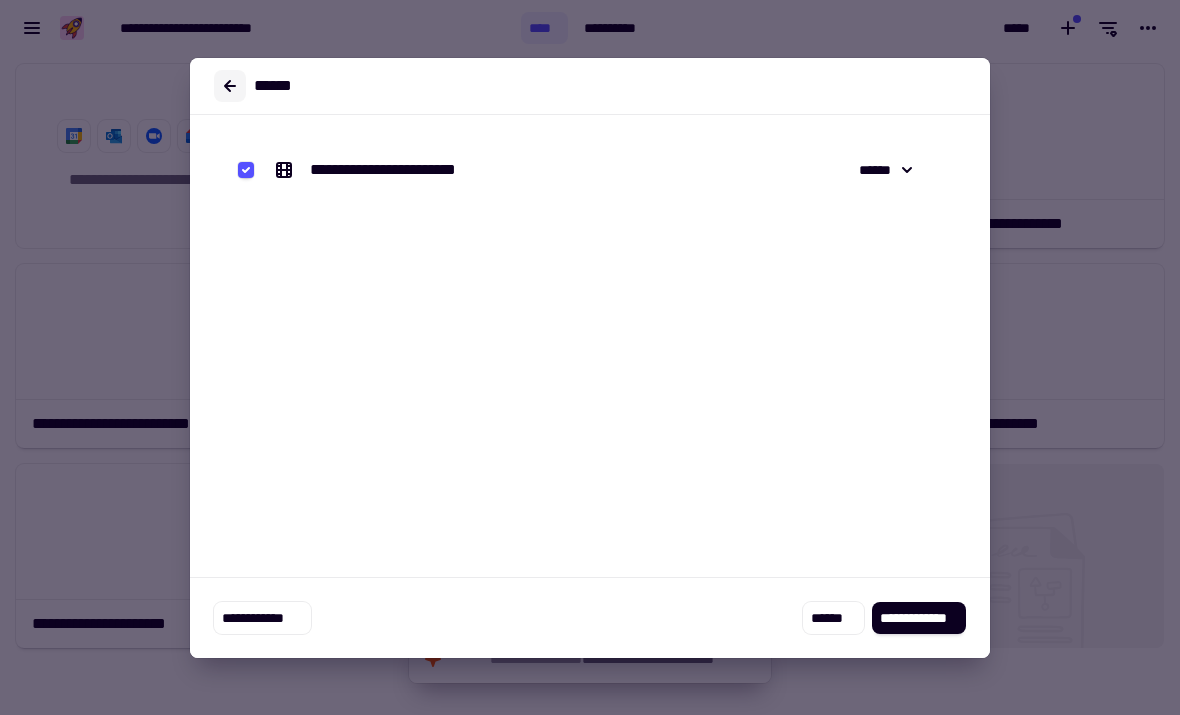 click 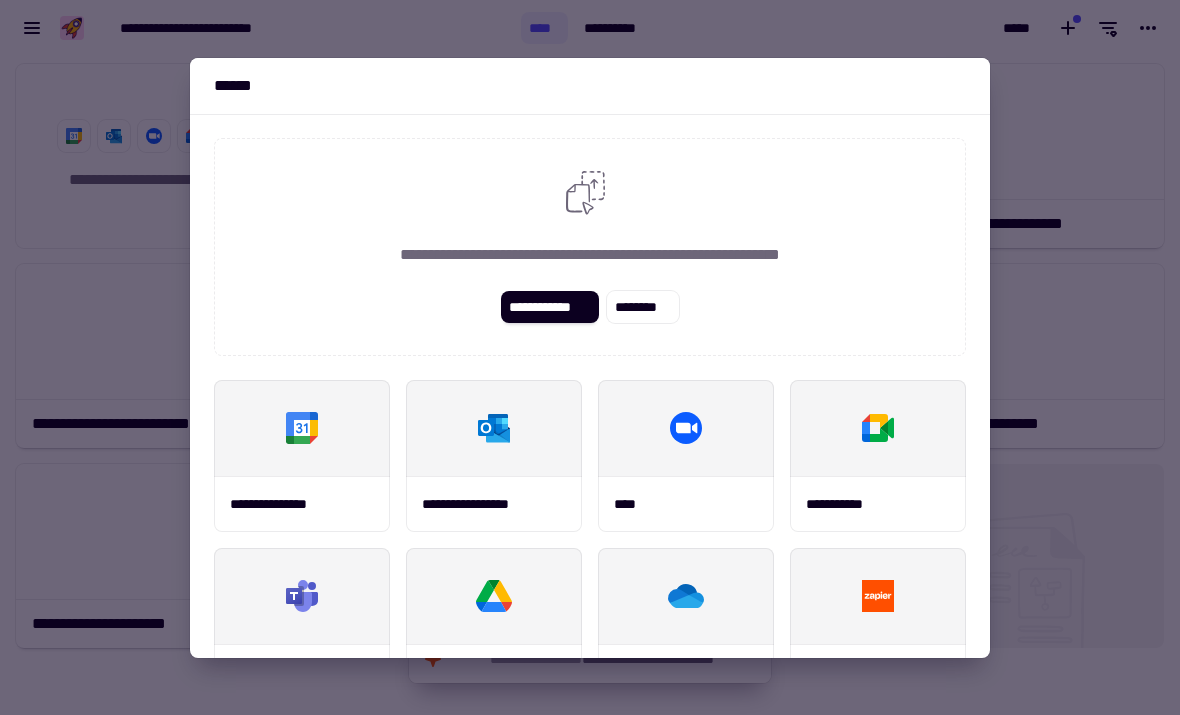 click at bounding box center (590, 357) 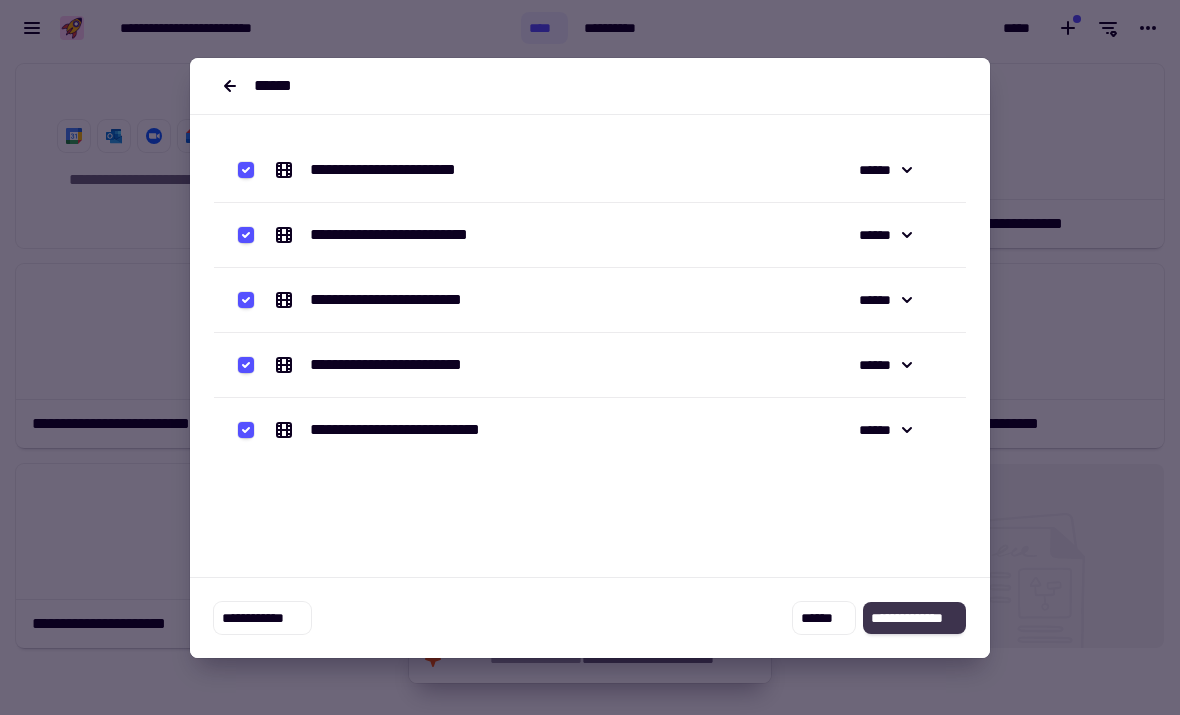 click on "**********" 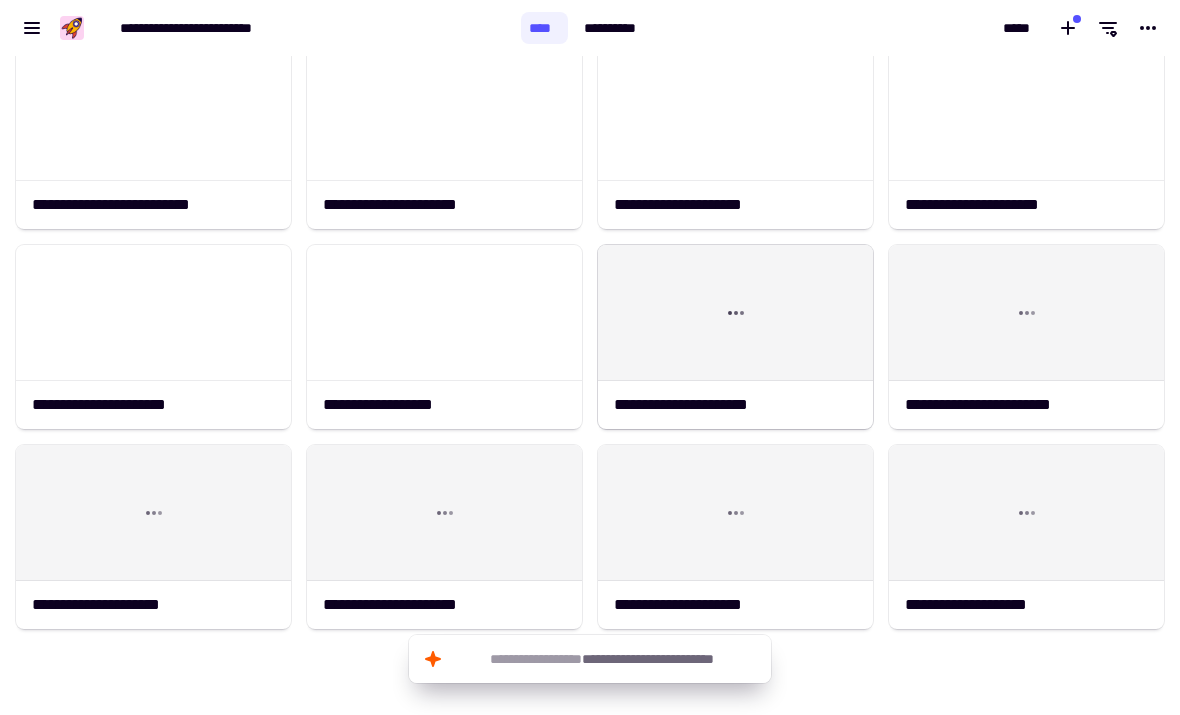 scroll, scrollTop: 235, scrollLeft: 0, axis: vertical 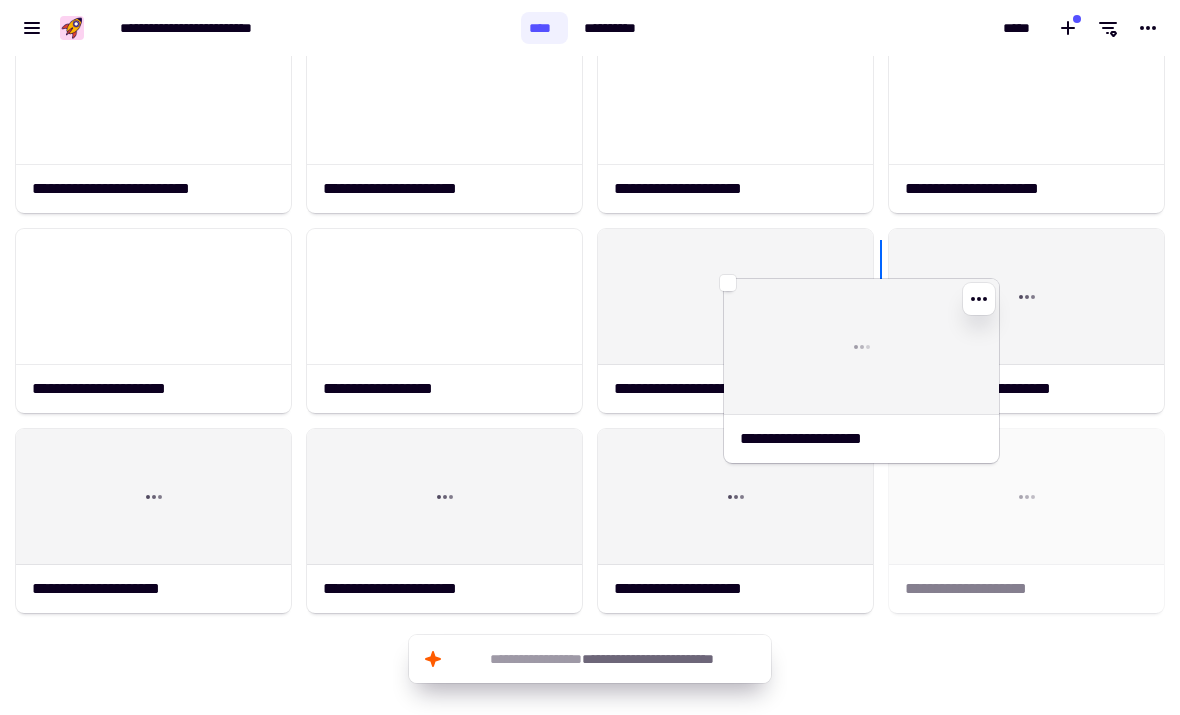 drag, startPoint x: 1034, startPoint y: 457, endPoint x: 872, endPoint y: 307, distance: 220.78044 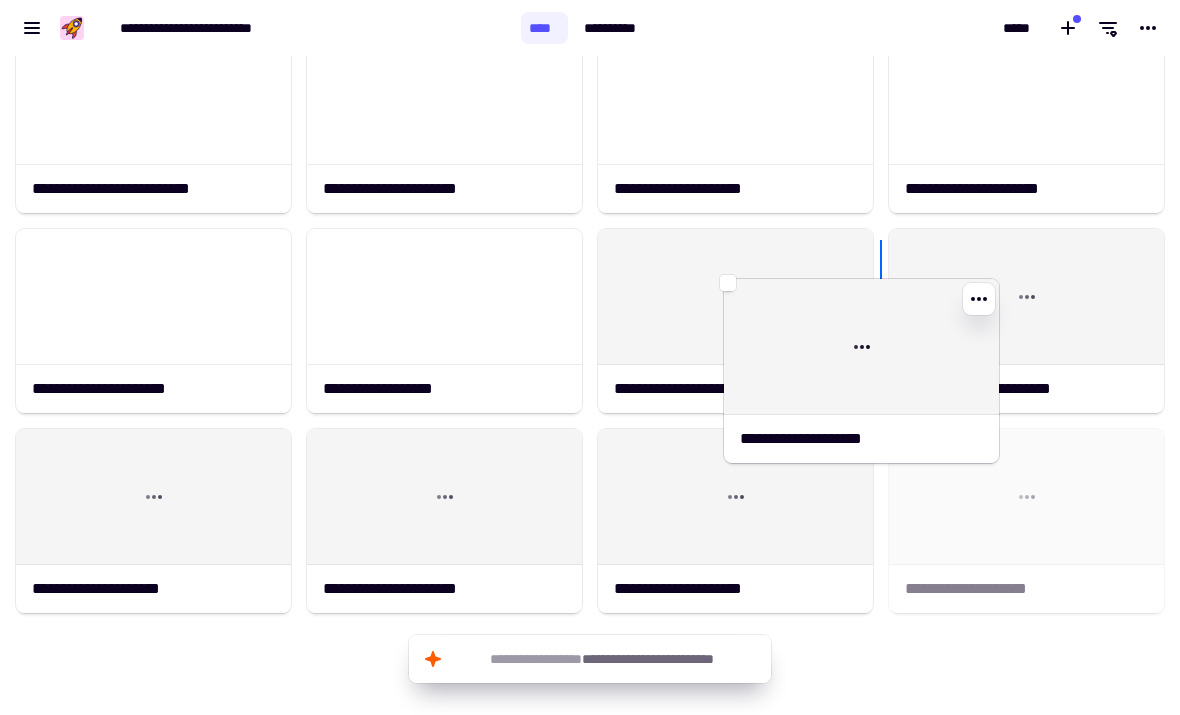 click on "[FIRST] [LAST] [EMAIL] [PHONE] [ADDRESS] [CITY] [STATE] [ZIP] [COUNTRY] [DOB] [GENDER] [OCCUPATION] [MARITAL_STATUS]" at bounding box center (590, 385) 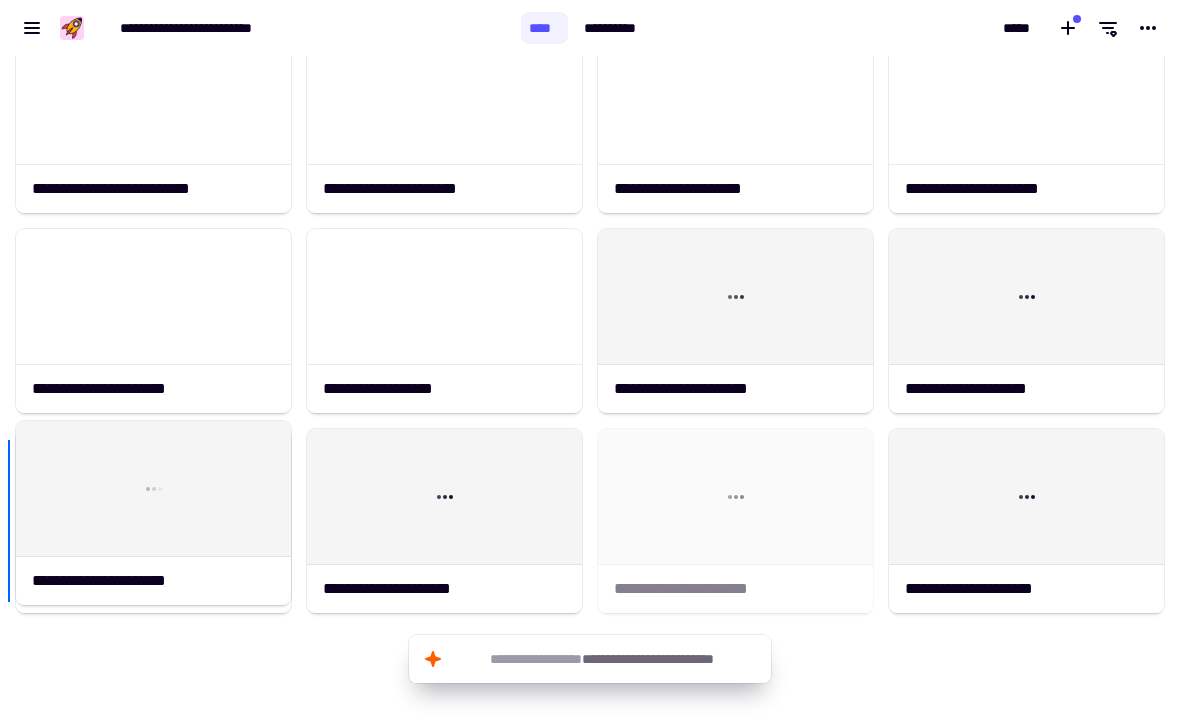 drag, startPoint x: 731, startPoint y: 534, endPoint x: 11, endPoint y: 526, distance: 720.04443 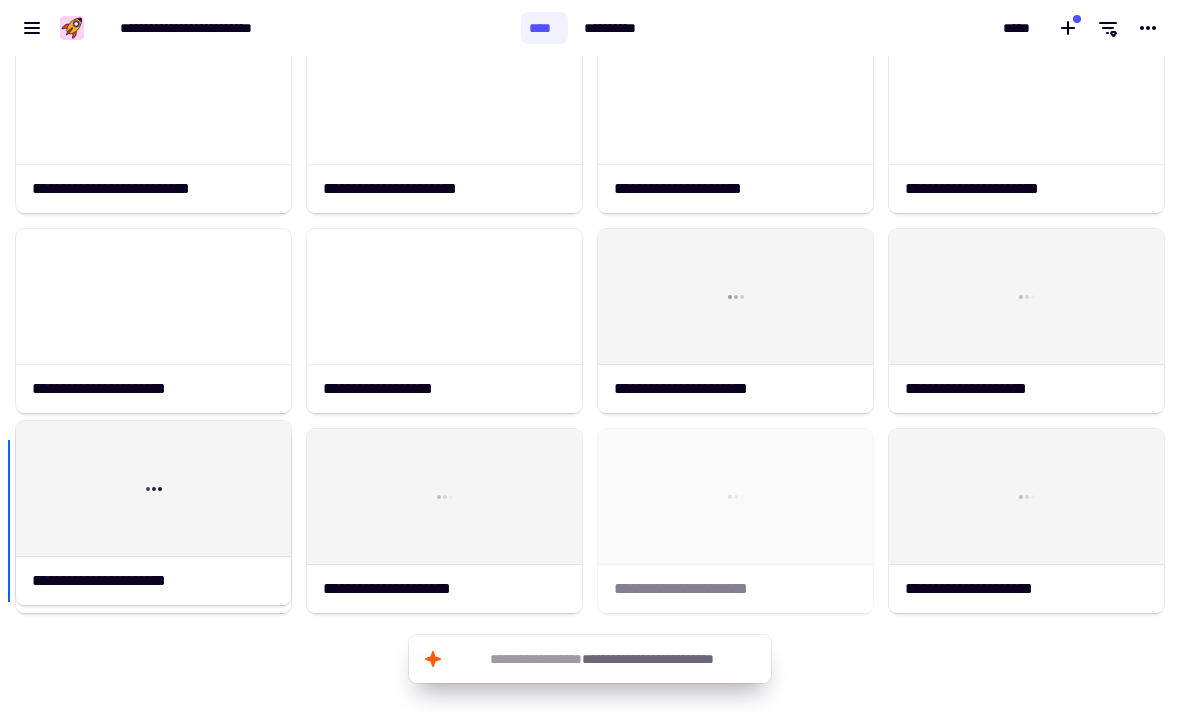 click on "[FIRST] [LAST] [EMAIL] [PHONE] [ADDRESS] [CITY] [STATE] [ZIP]" at bounding box center [590, 385] 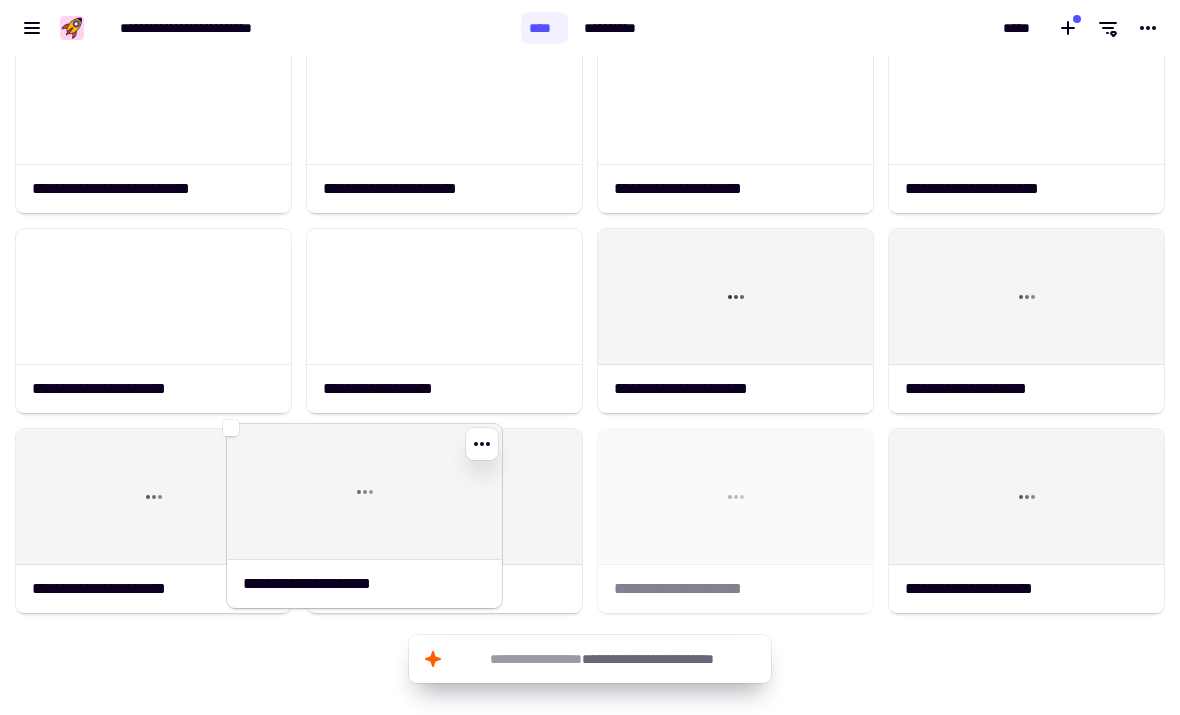 drag, startPoint x: 674, startPoint y: 521, endPoint x: 306, endPoint y: 516, distance: 368.03397 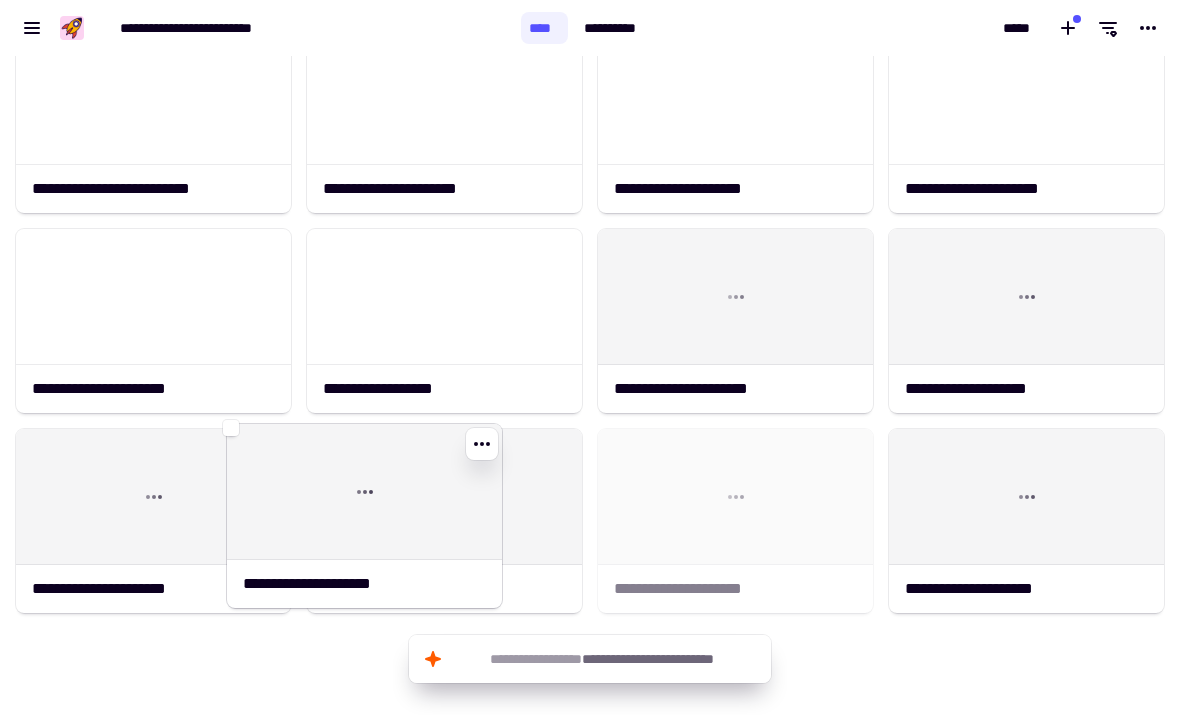 click on "[FIRST] [LAST] [EMAIL] [PHONE] [ADDRESS] [CITY] [STATE] [ZIP] [COUNTRY]" at bounding box center [590, 385] 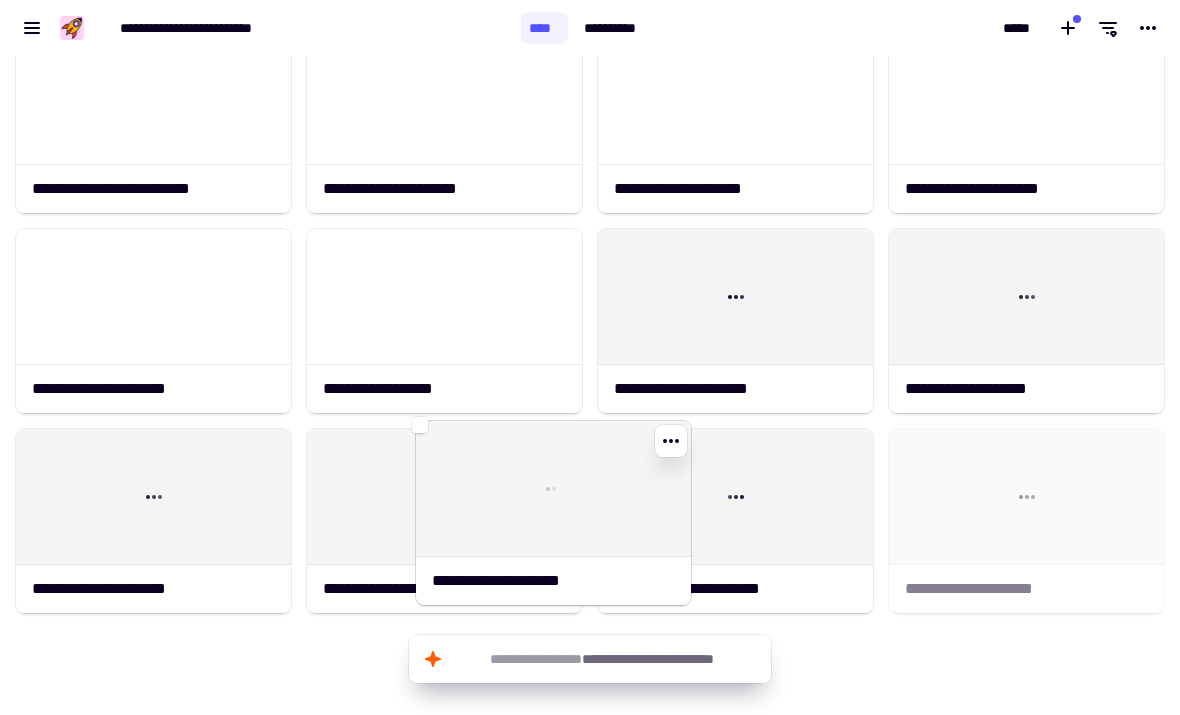 drag, startPoint x: 1053, startPoint y: 552, endPoint x: 582, endPoint y: 544, distance: 471.06793 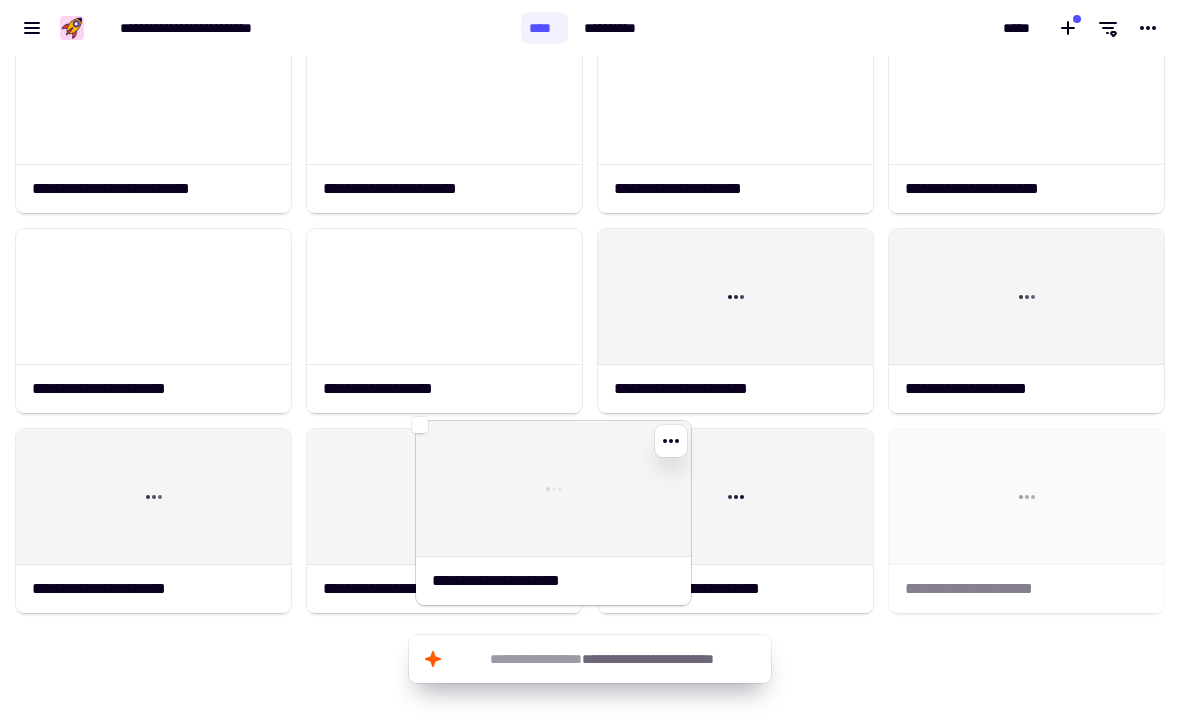 click on "[FIRST] [LAST] [EMAIL] [PHONE] [ADDRESS] [CITY] [STATE] [ZIP]" at bounding box center (590, 385) 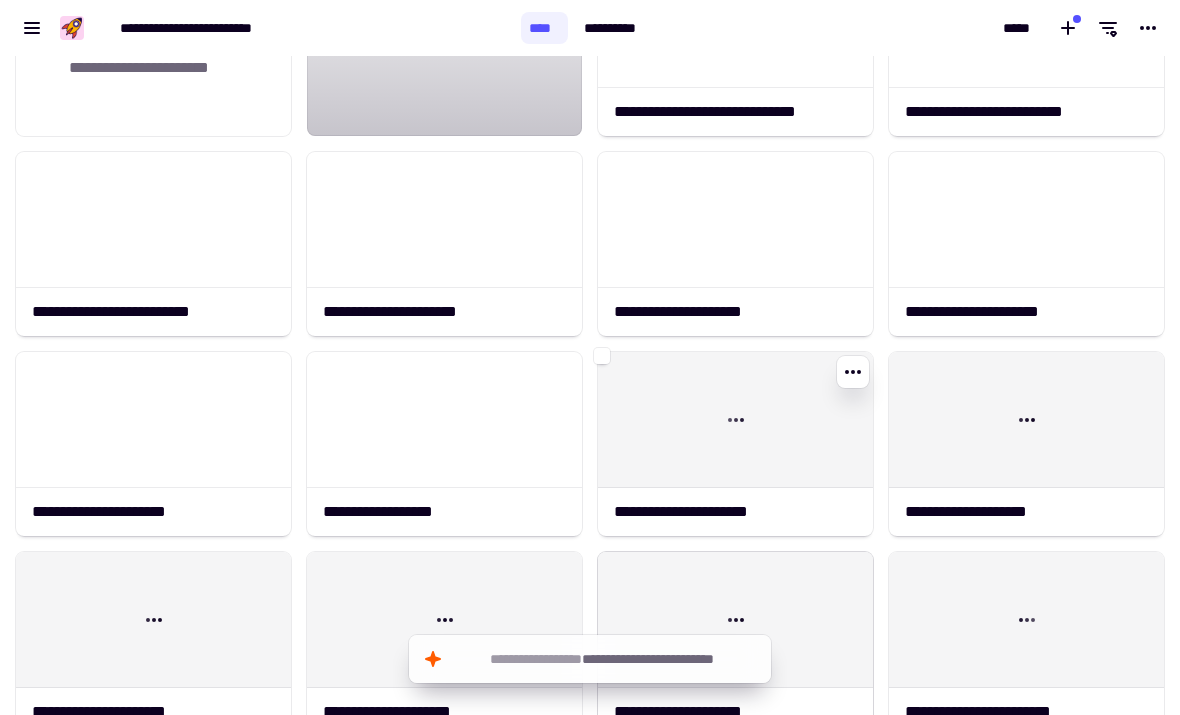 scroll, scrollTop: 114, scrollLeft: 0, axis: vertical 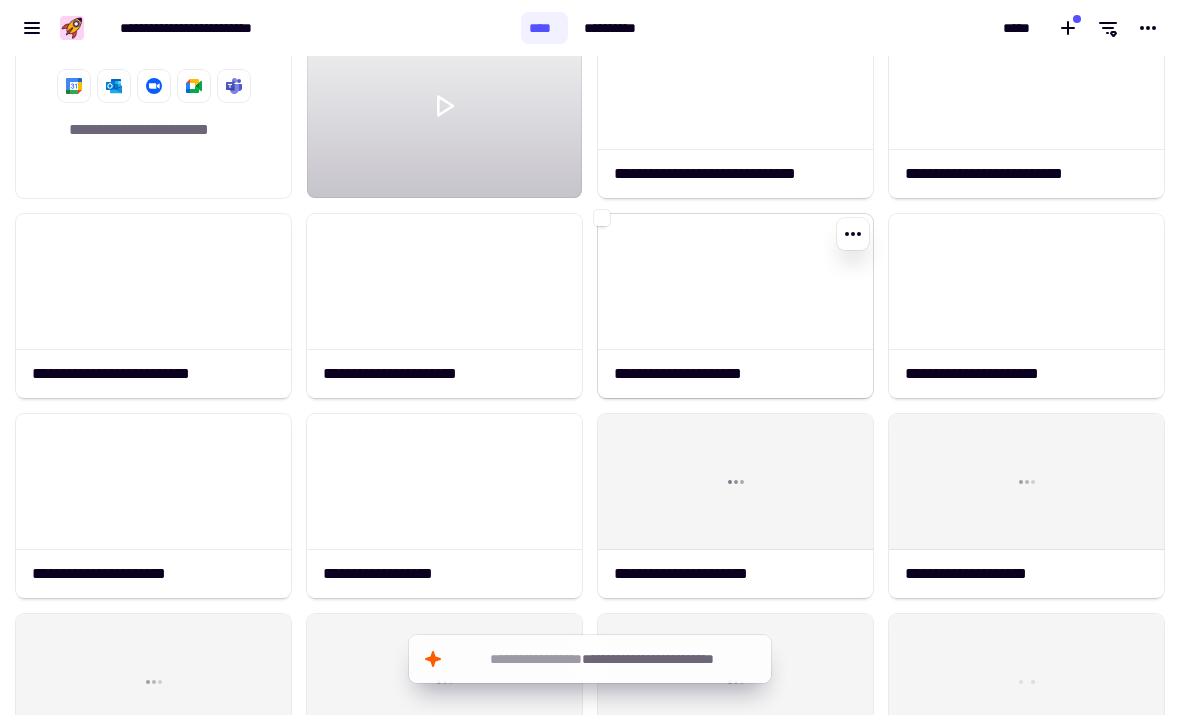 click on "**********" 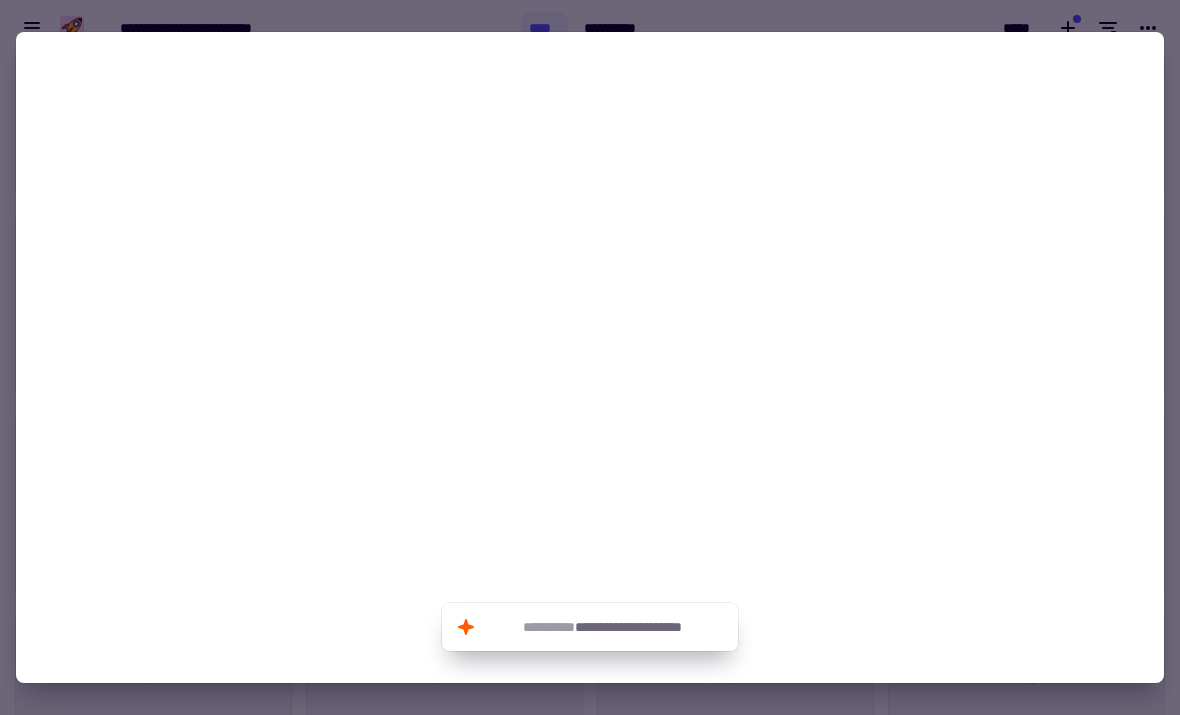 click on "**********" 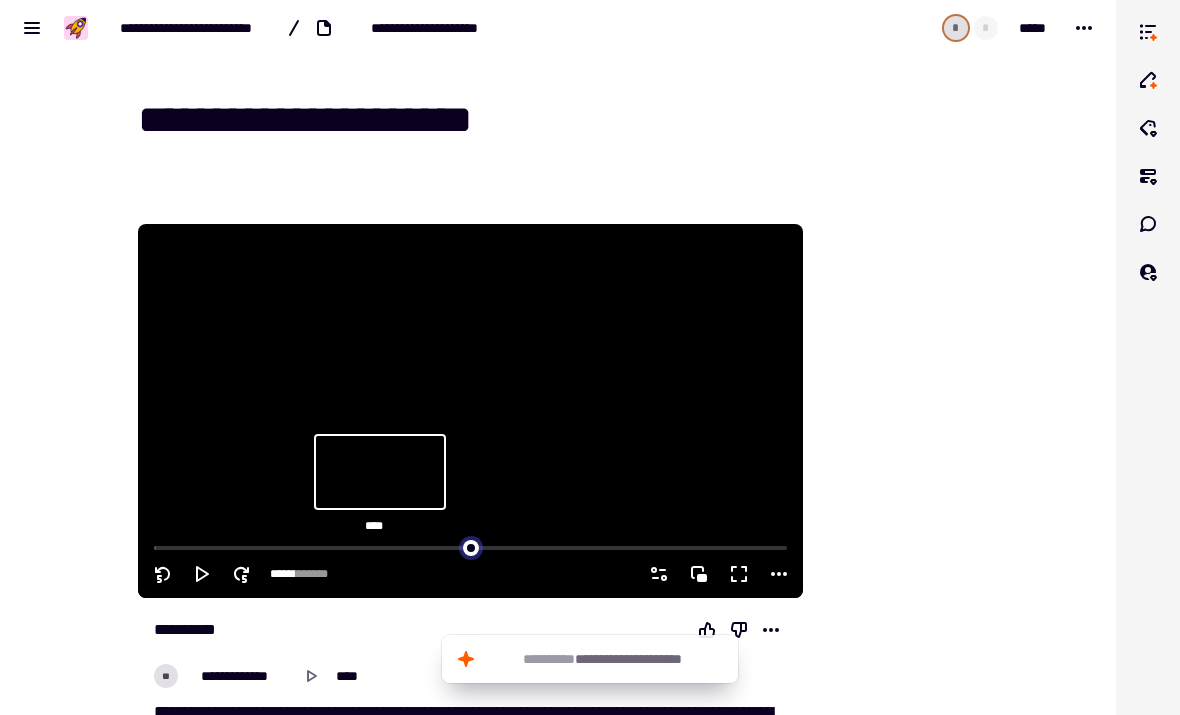 click at bounding box center [470, 546] 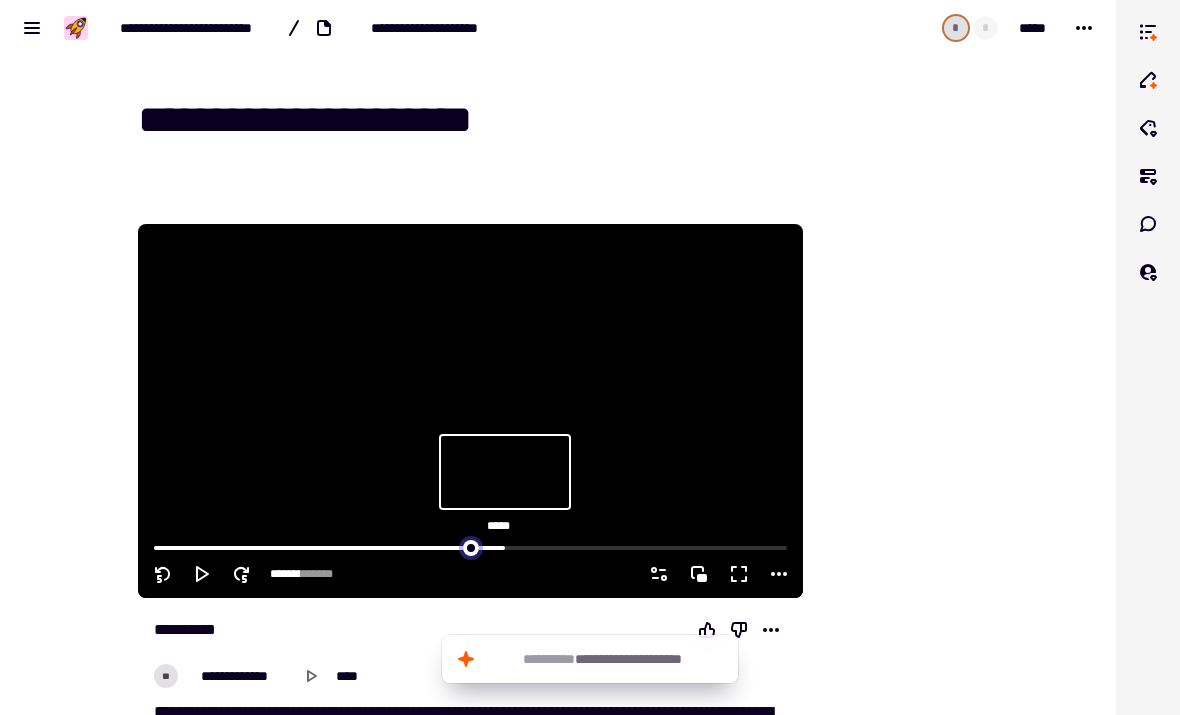 click at bounding box center (470, 546) 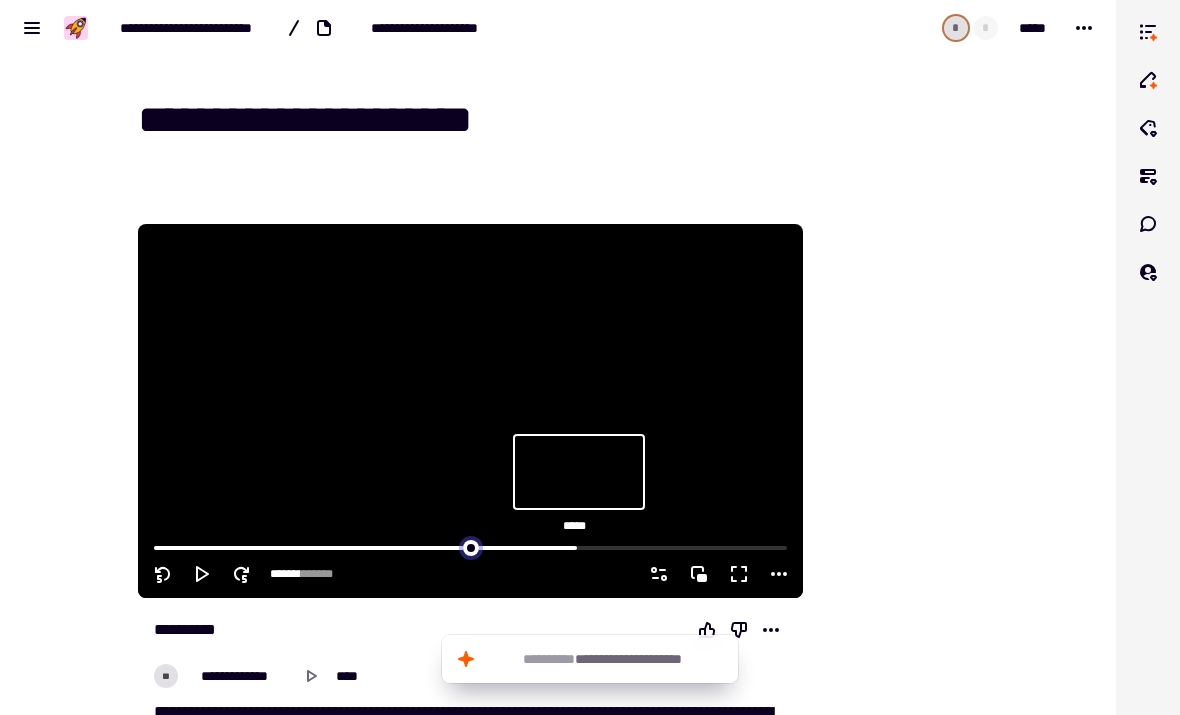 click at bounding box center [470, 546] 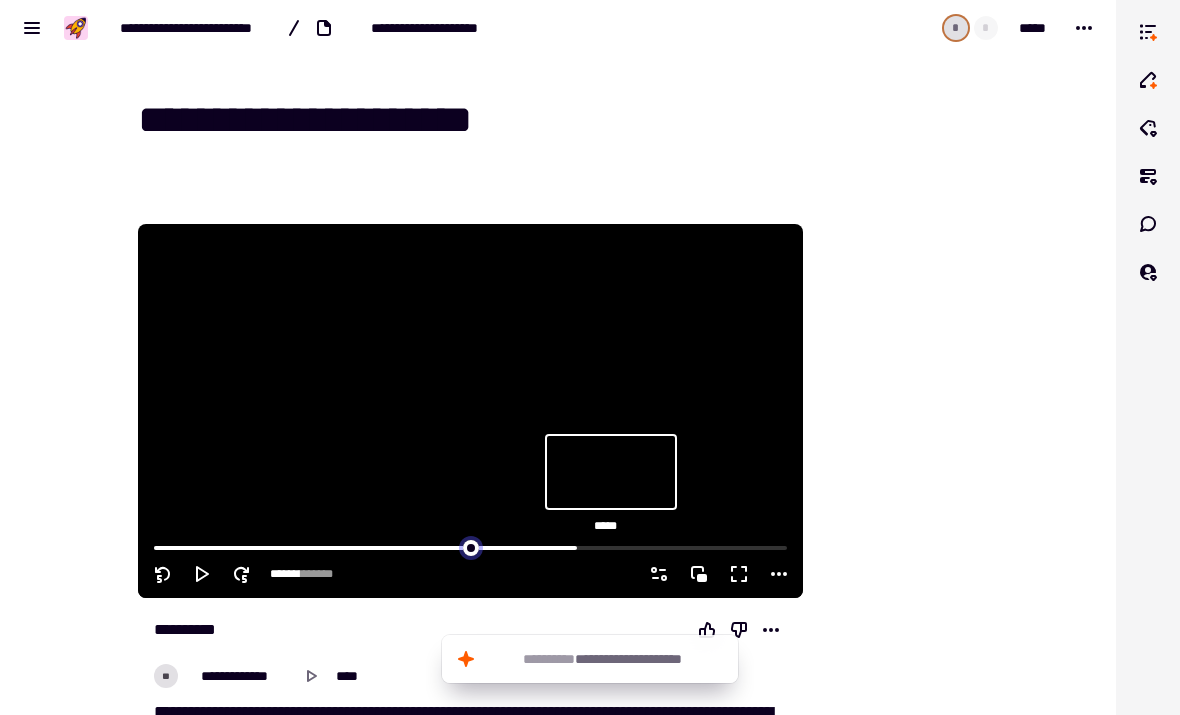 click at bounding box center [470, 546] 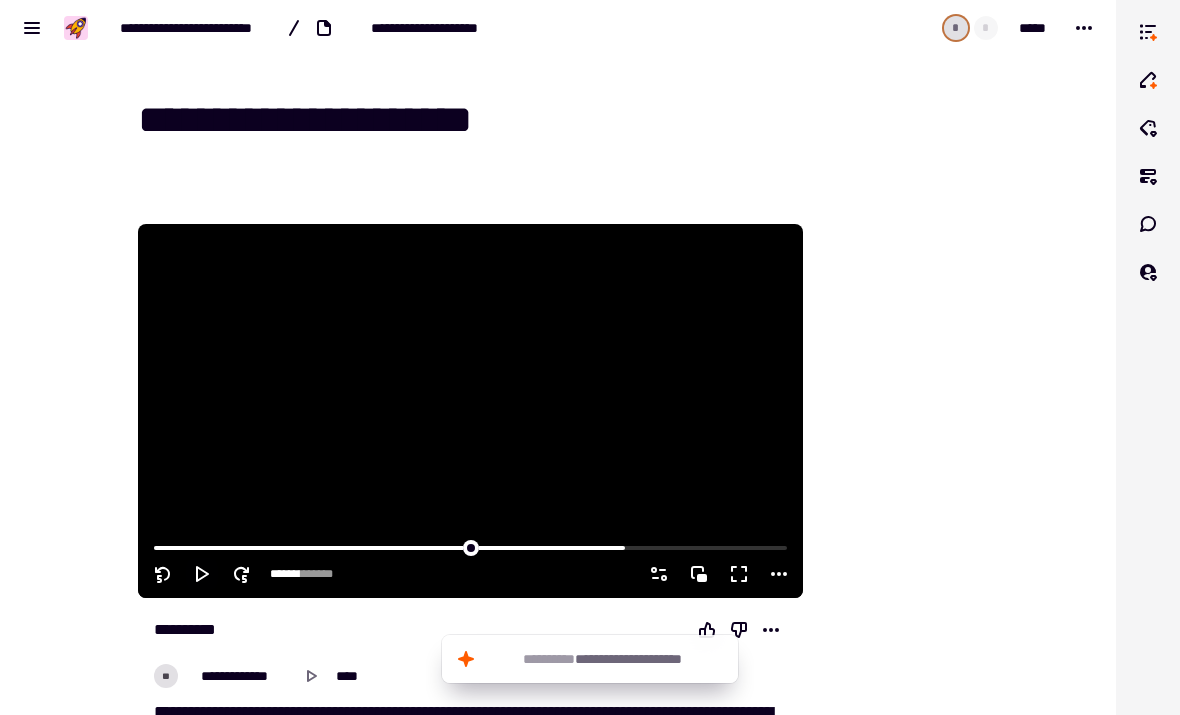 click 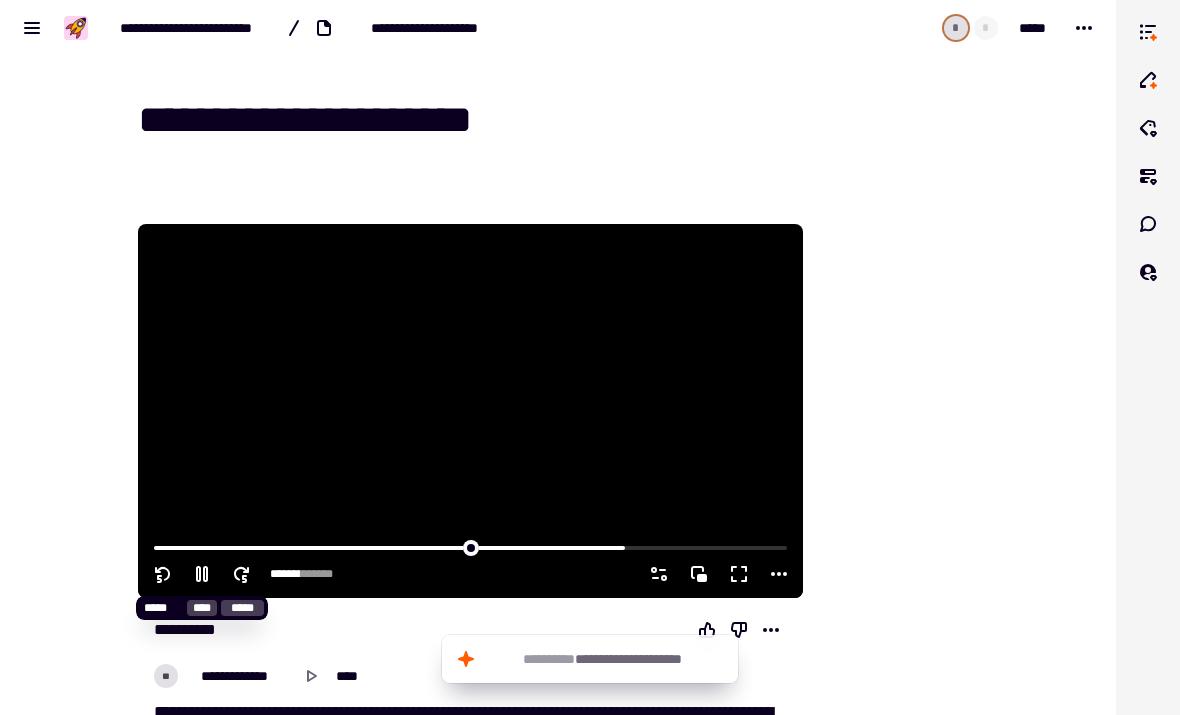 click 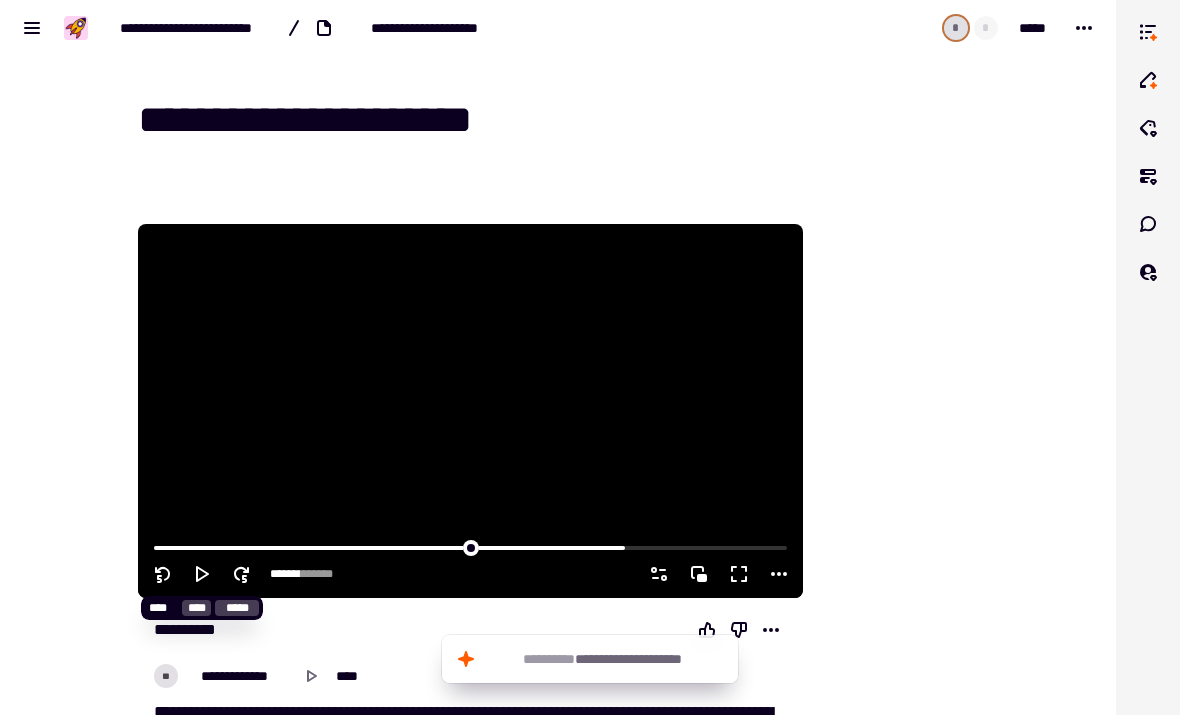 click 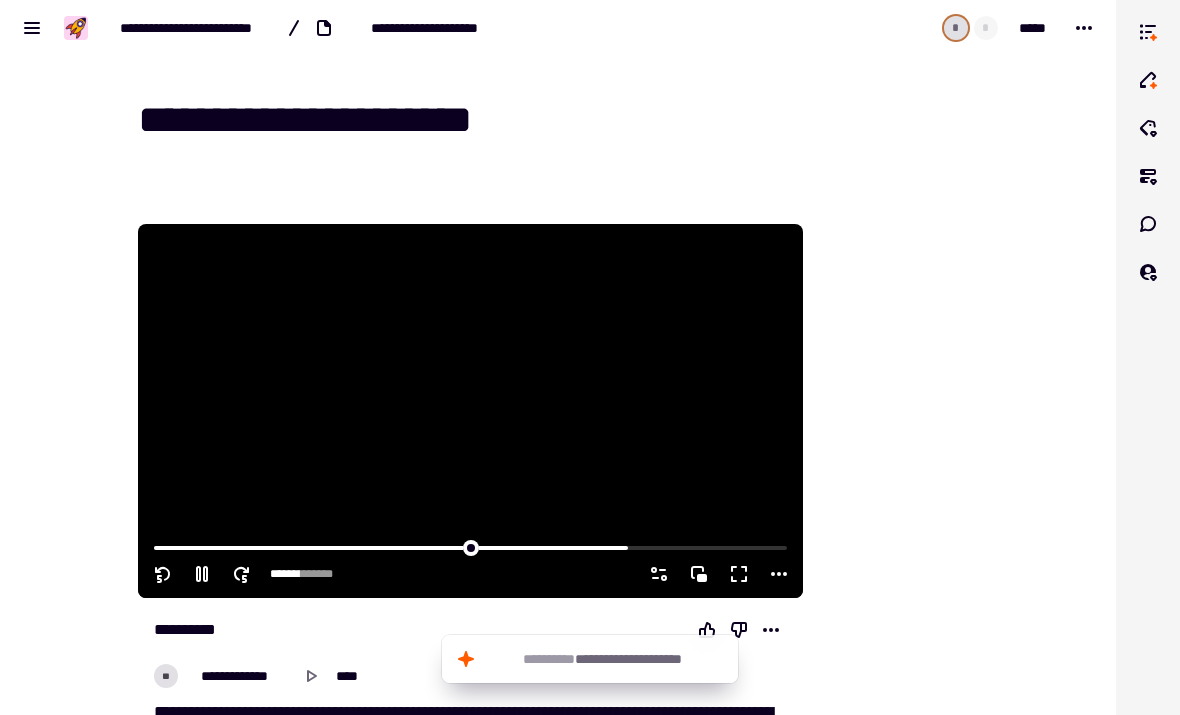 click 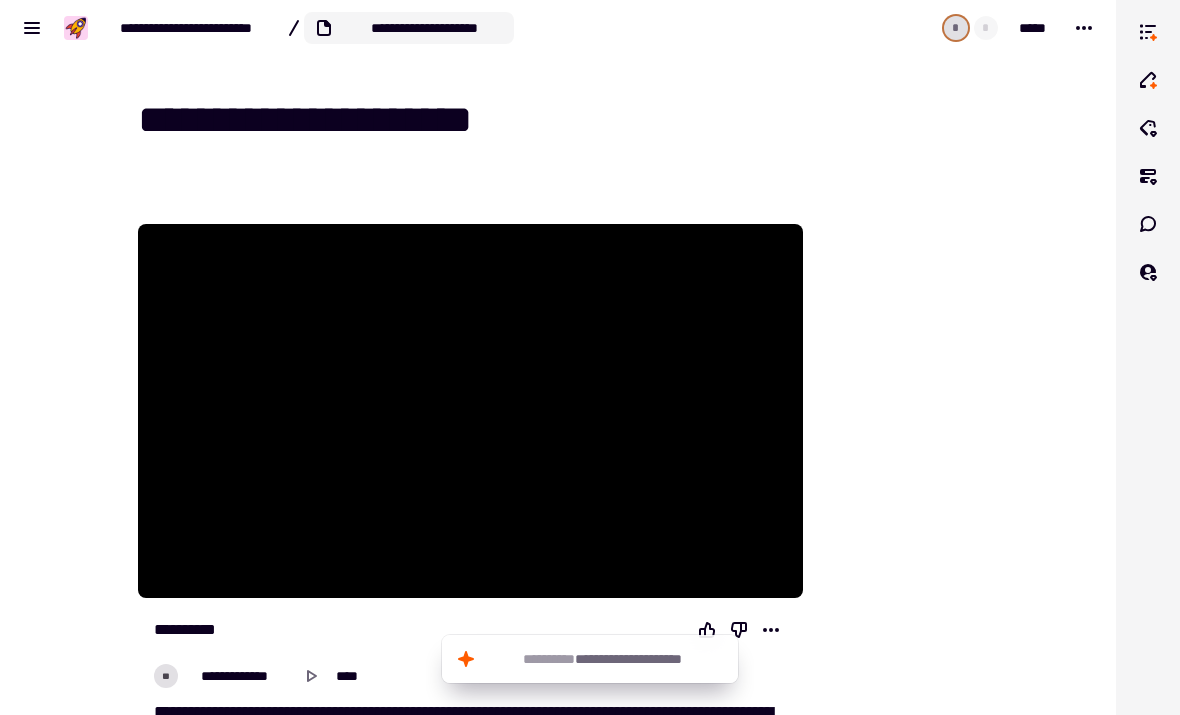 type on "*******" 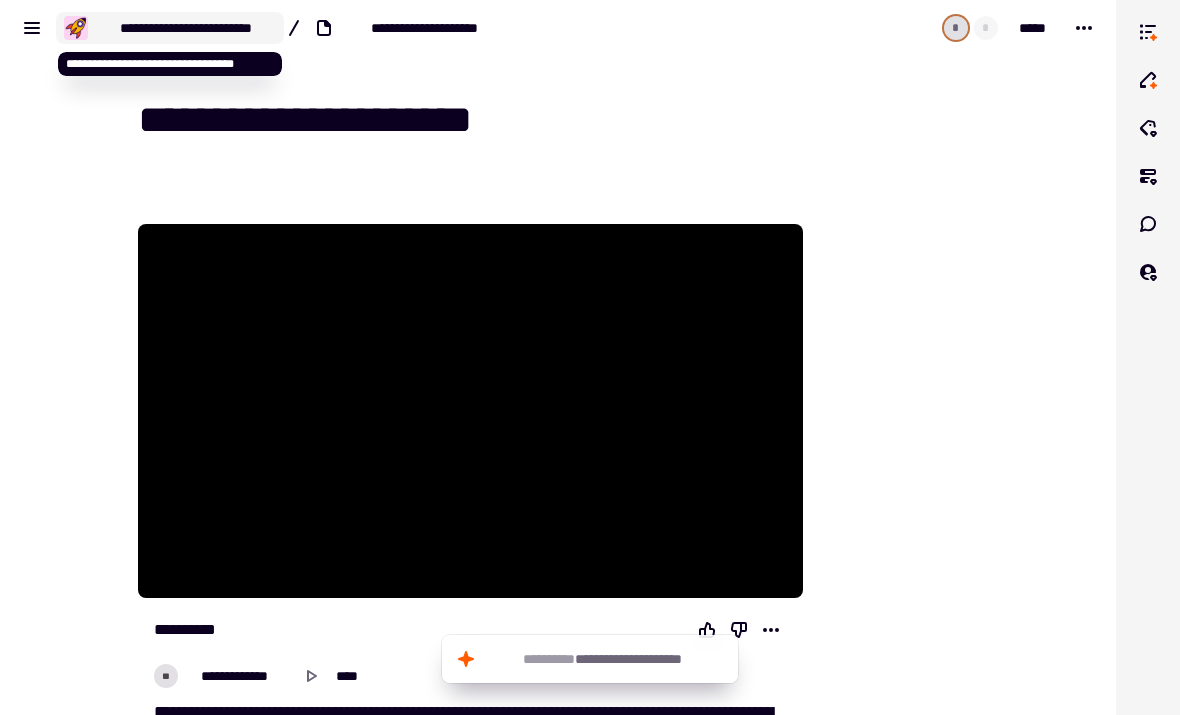click on "**********" 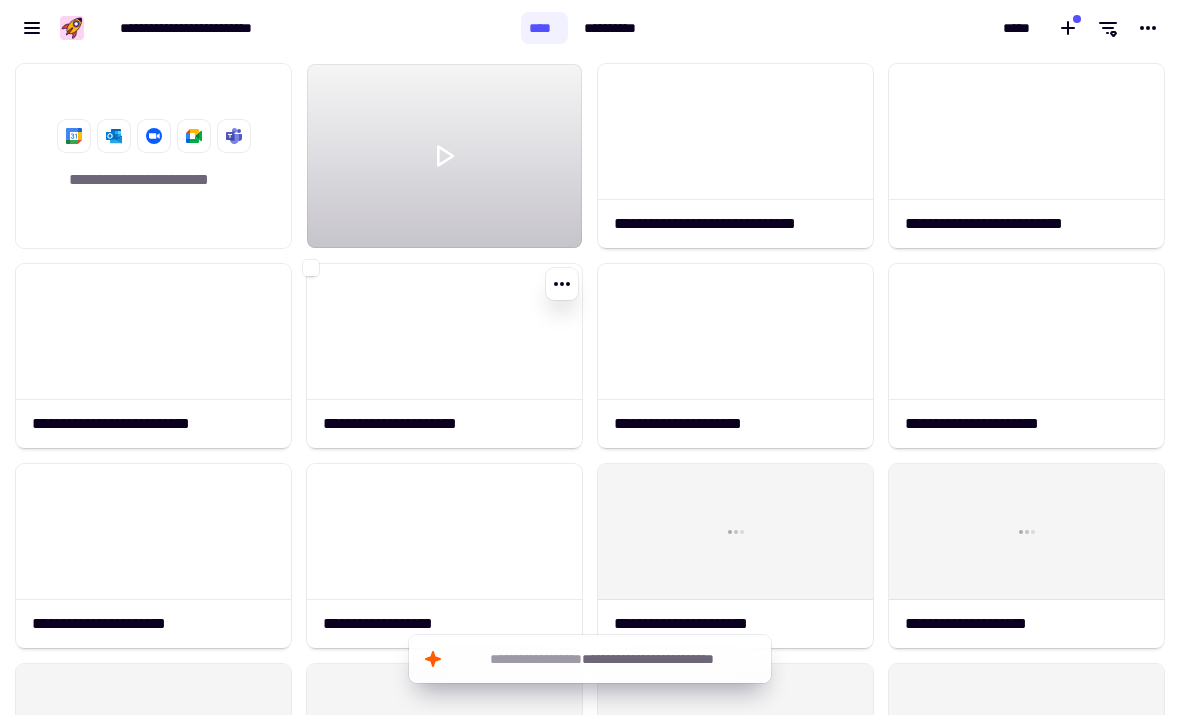 scroll, scrollTop: 1, scrollLeft: 1, axis: both 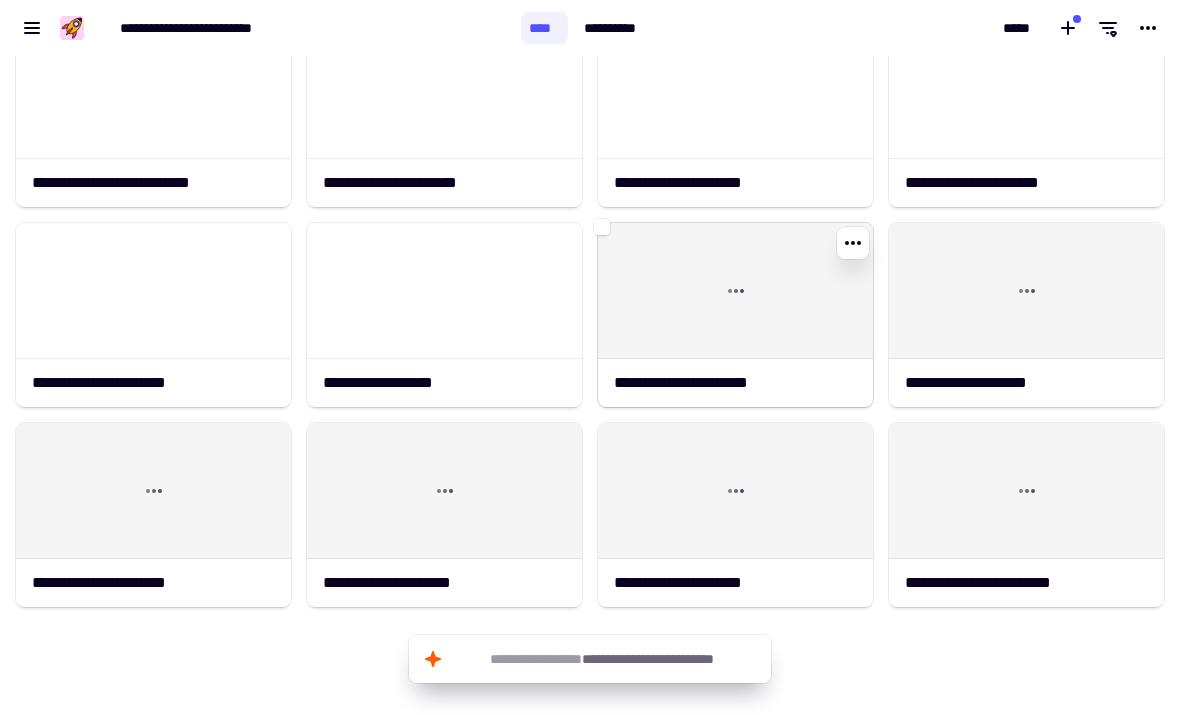 click 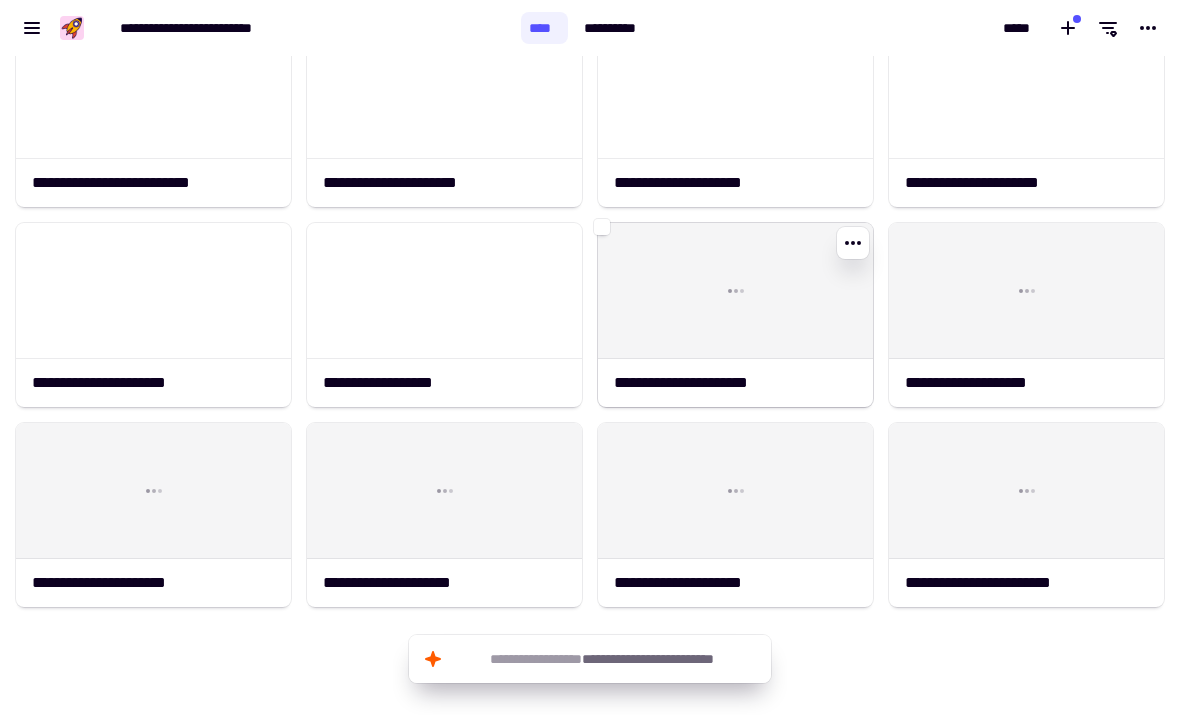 click on "[FIRST] [LAST] [EMAIL] [PHONE] [ADDRESS] [CITY] [STATE] [ZIP] [COUNTRY] [DOB] [GENDER] [OCCUPATION] [MARITAL_STATUS]" at bounding box center (590, 357) 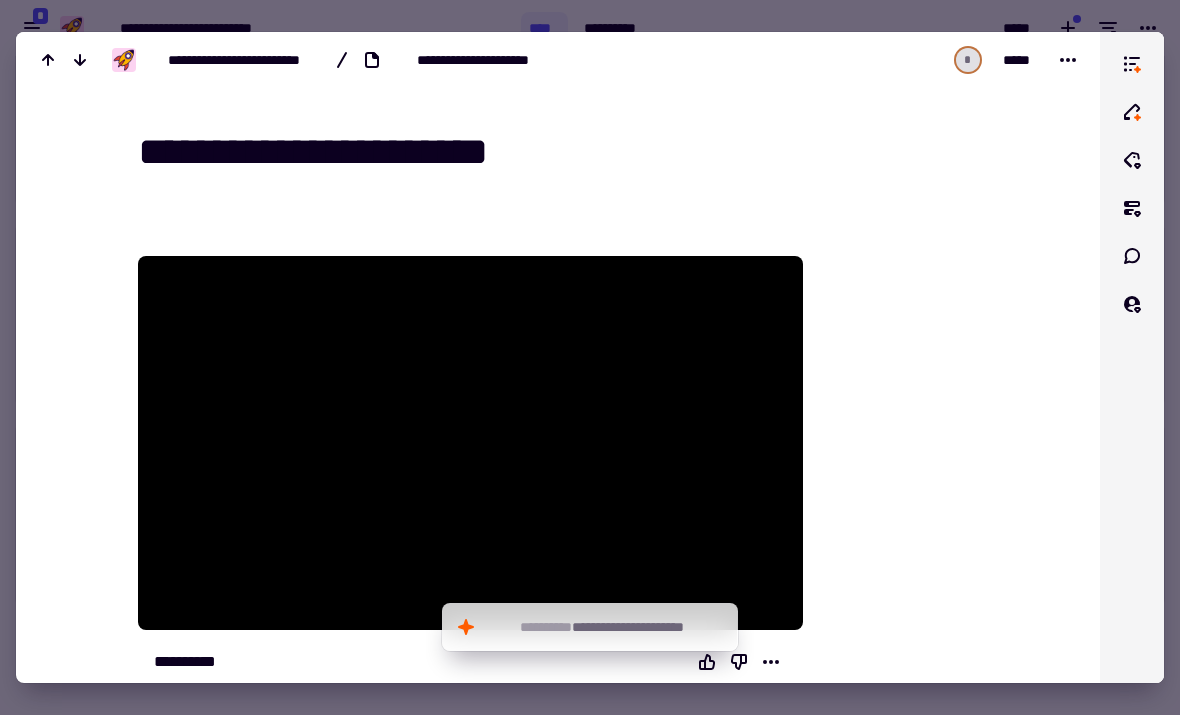 click at bounding box center [590, 357] 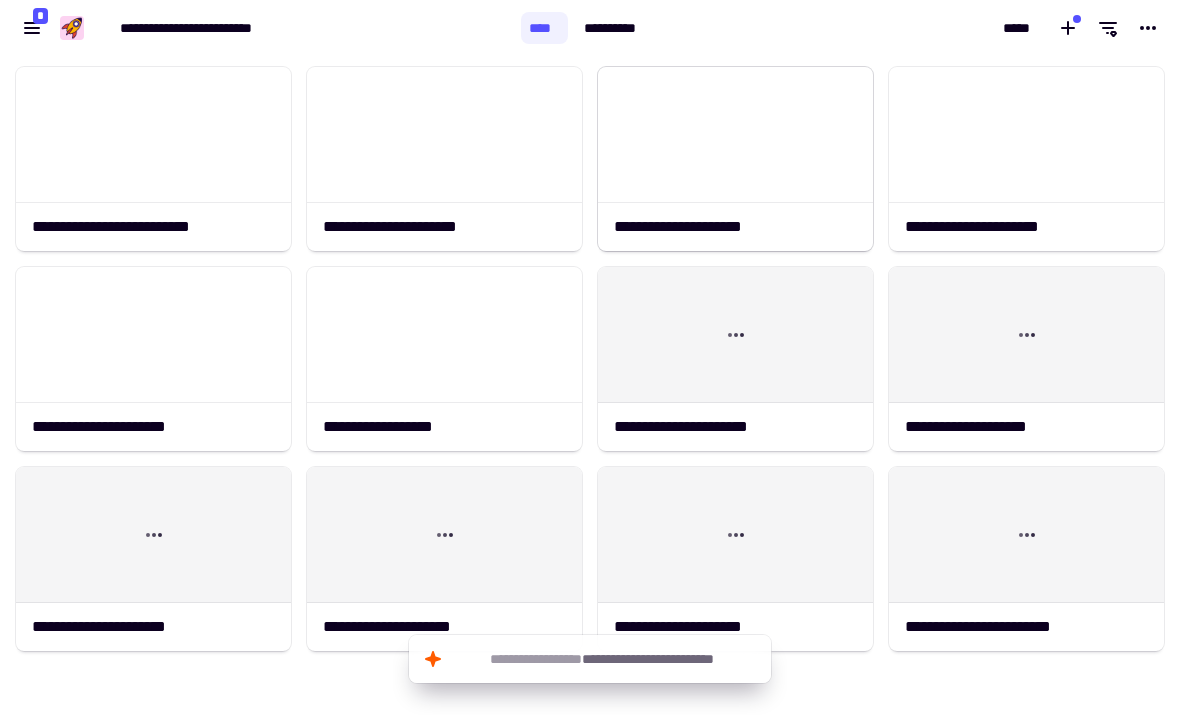 scroll, scrollTop: 193, scrollLeft: 0, axis: vertical 